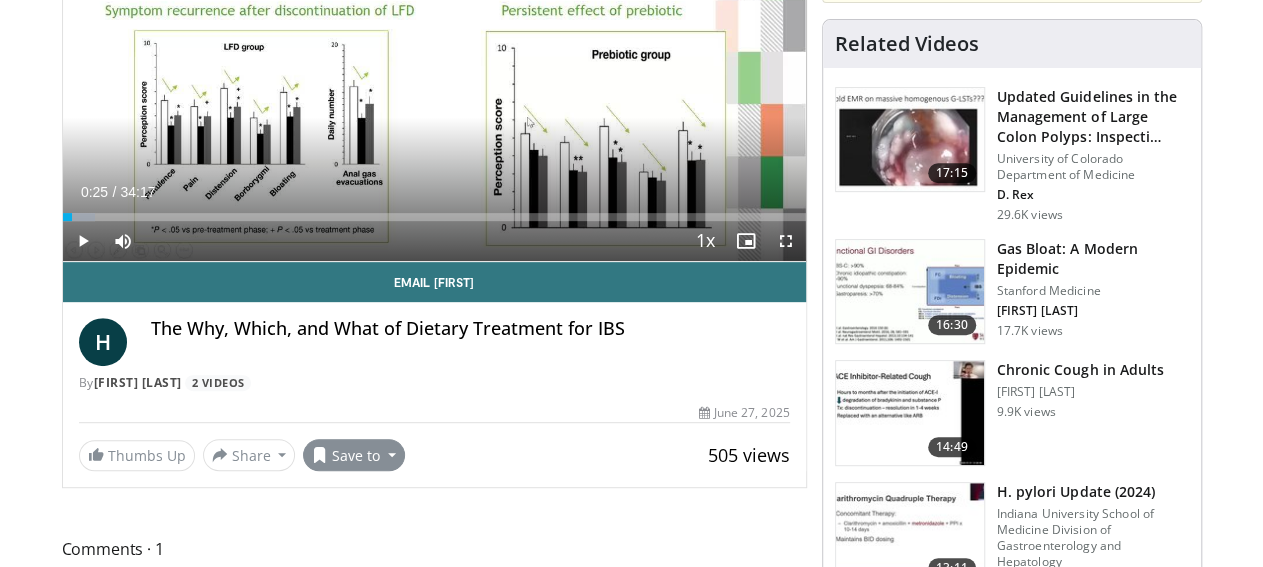 scroll, scrollTop: 312, scrollLeft: 0, axis: vertical 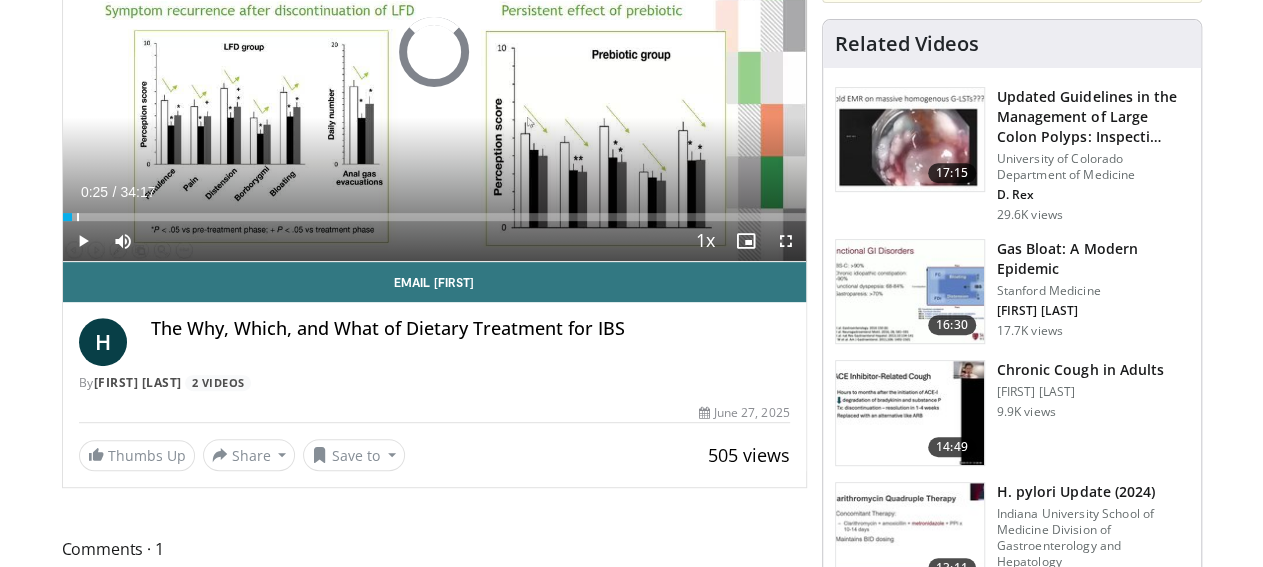 drag, startPoint x: 73, startPoint y: 256, endPoint x: 0, endPoint y: 251, distance: 73.171036 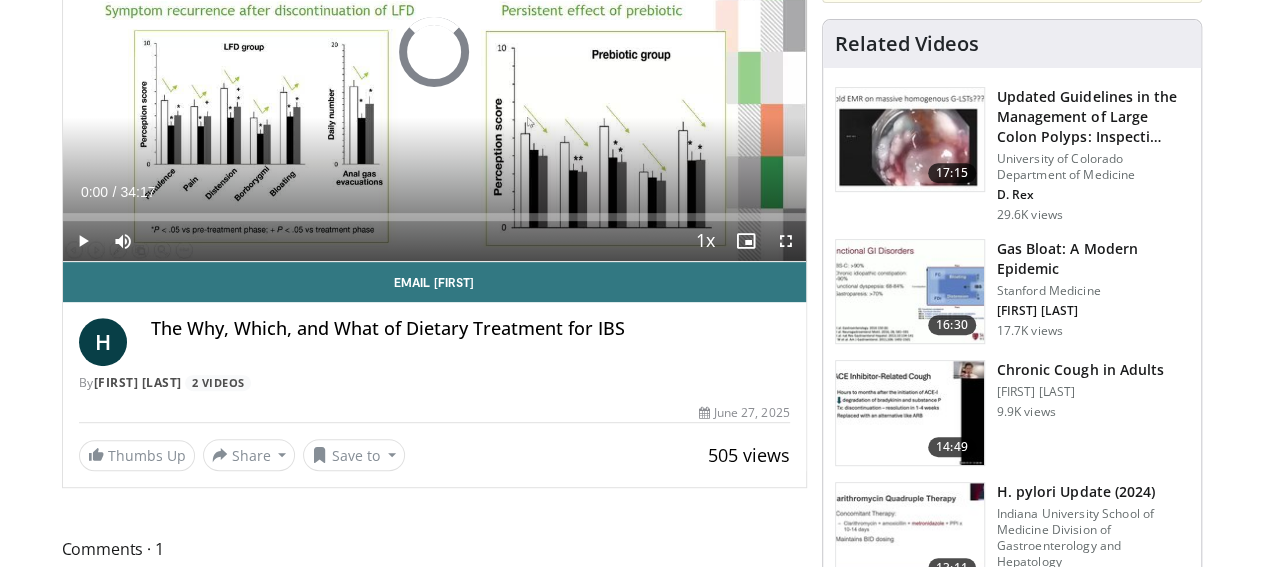 click on "Current Time  0:00 / Duration  34:17" at bounding box center (434, 192) 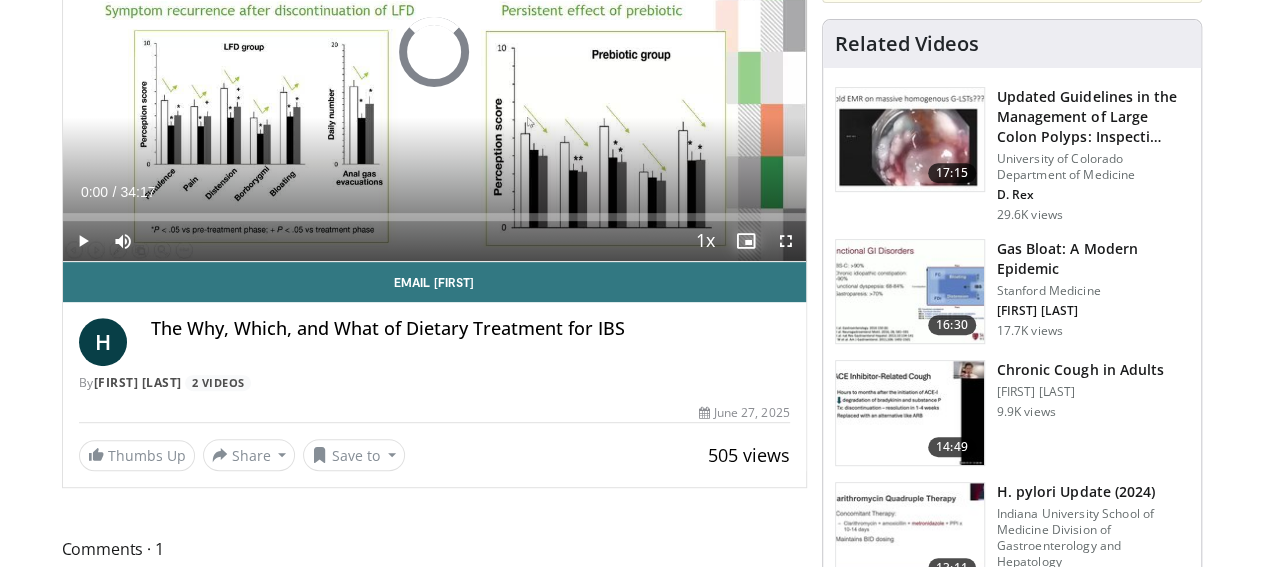 click at bounding box center (746, 241) 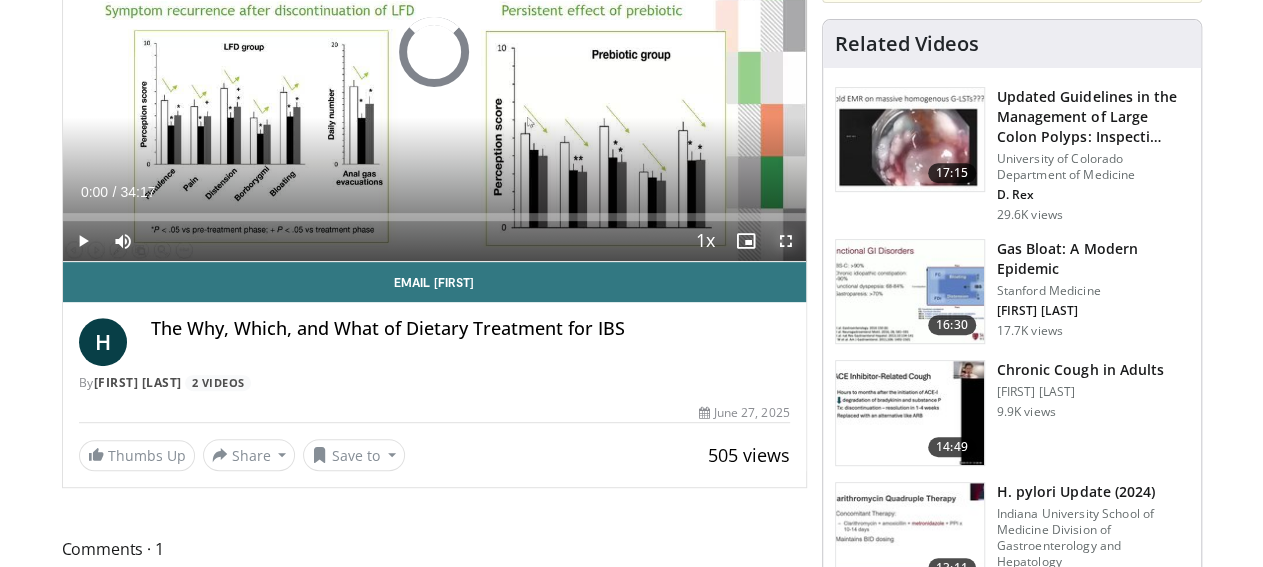 click at bounding box center (786, 241) 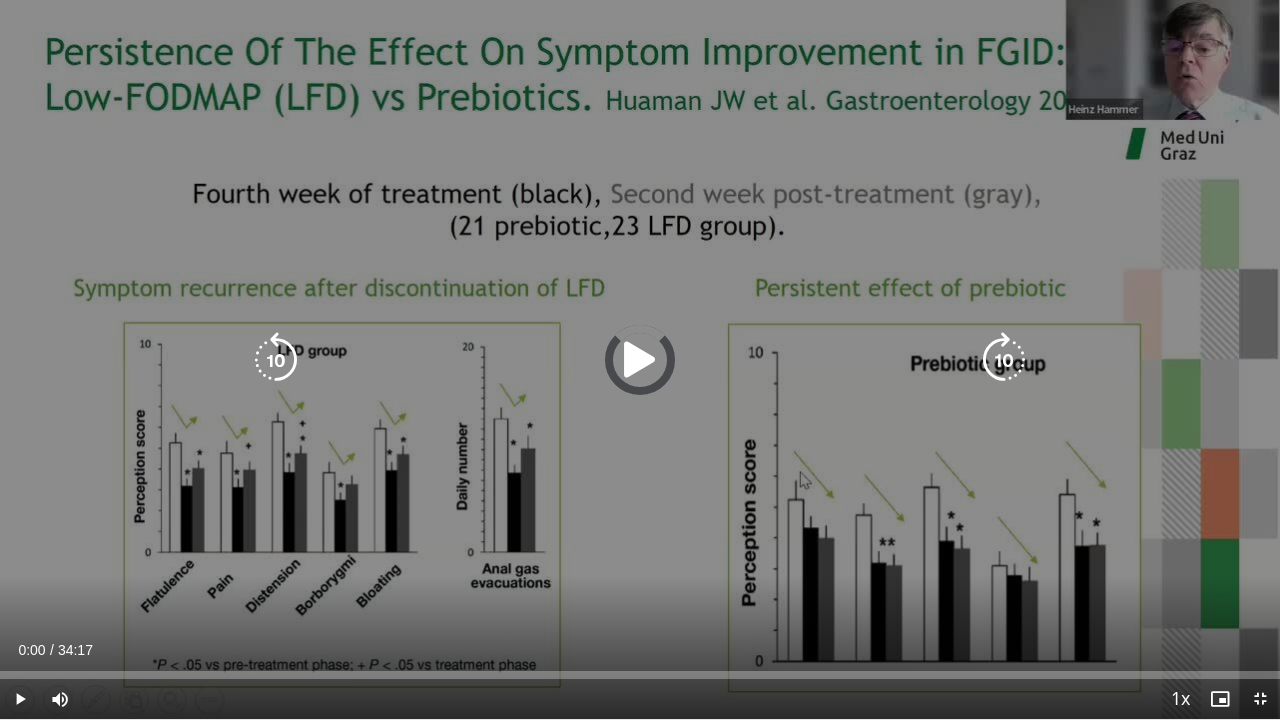 click at bounding box center [640, 360] 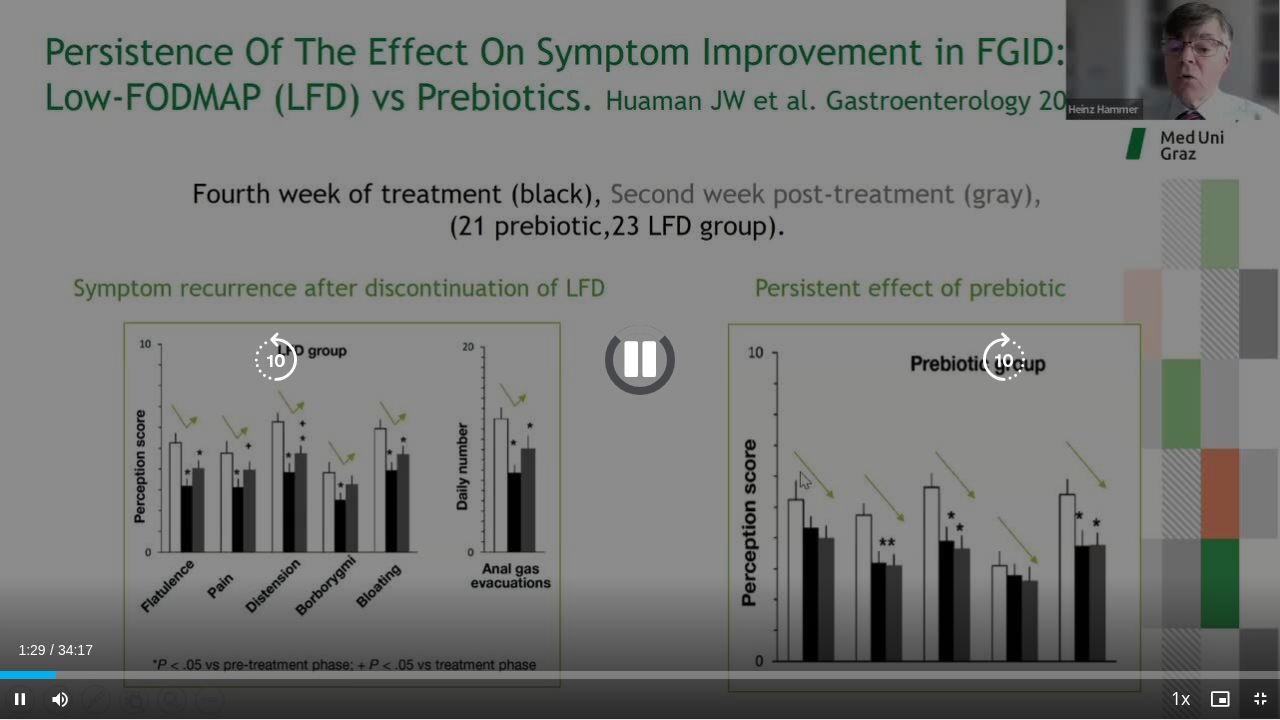 click on "10 seconds
Tap to unmute" at bounding box center [640, 359] 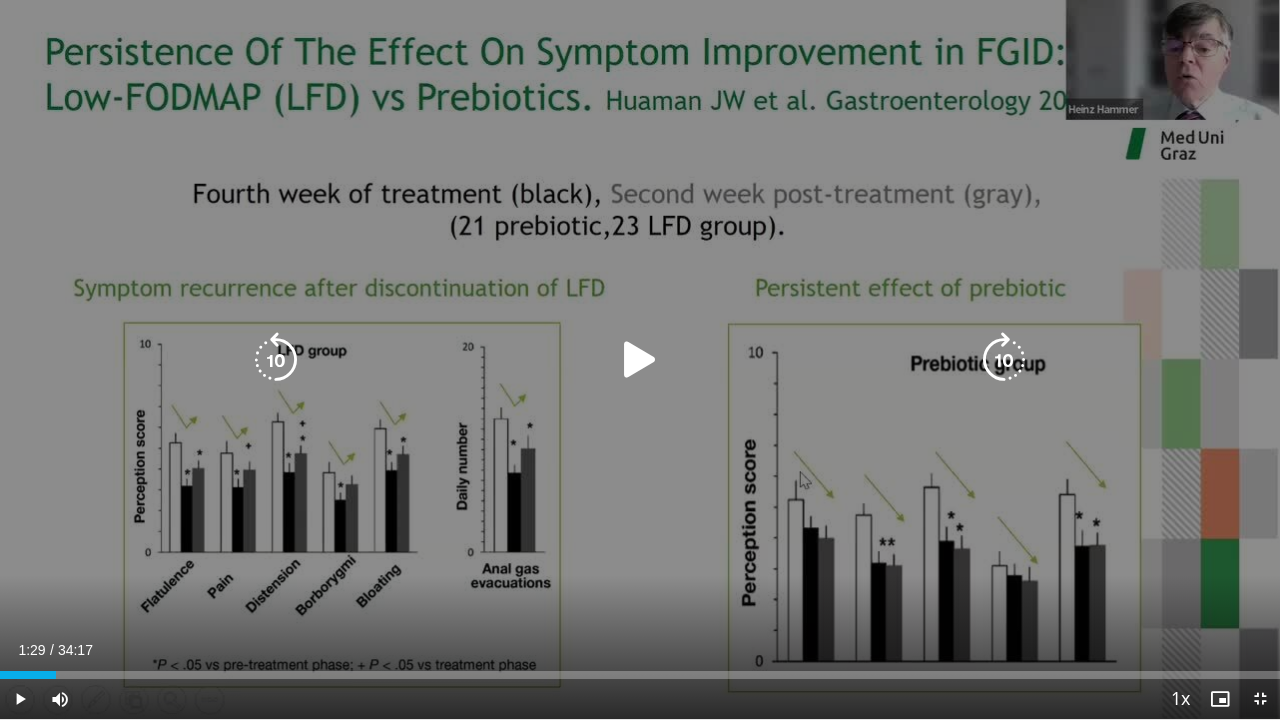 click on "10 seconds
Tap to unmute" at bounding box center (640, 359) 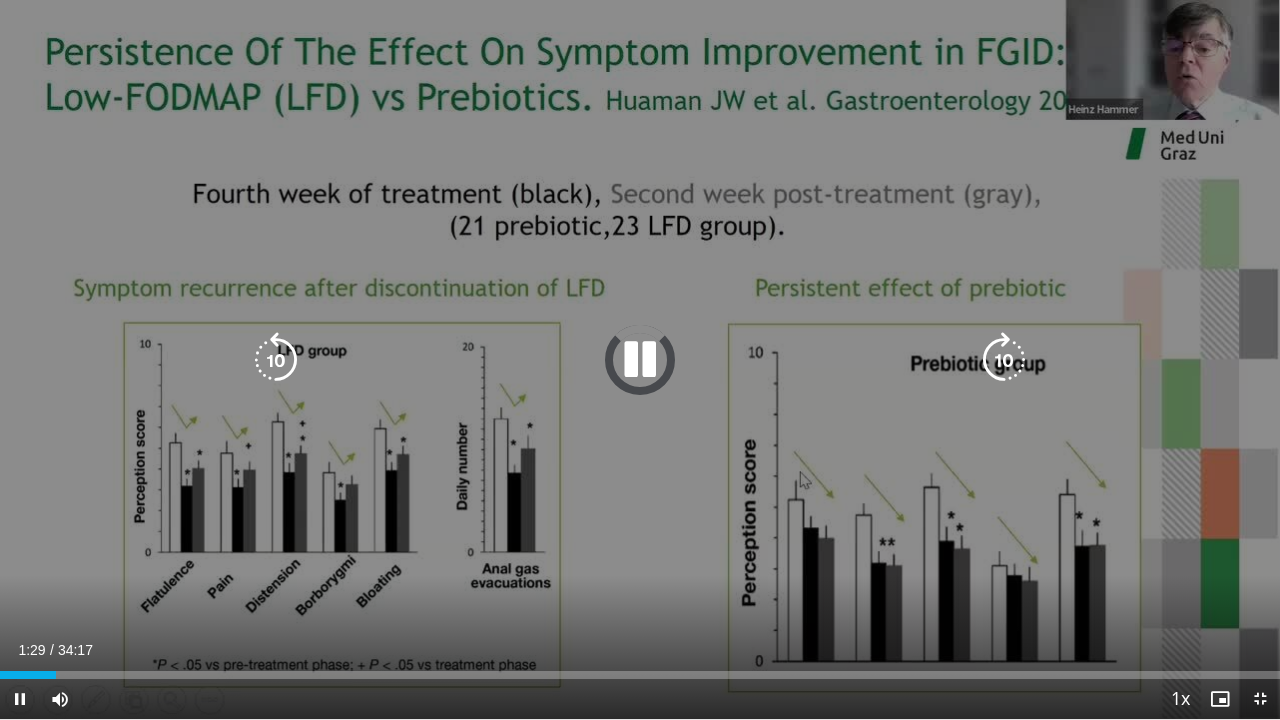 click at bounding box center [640, 360] 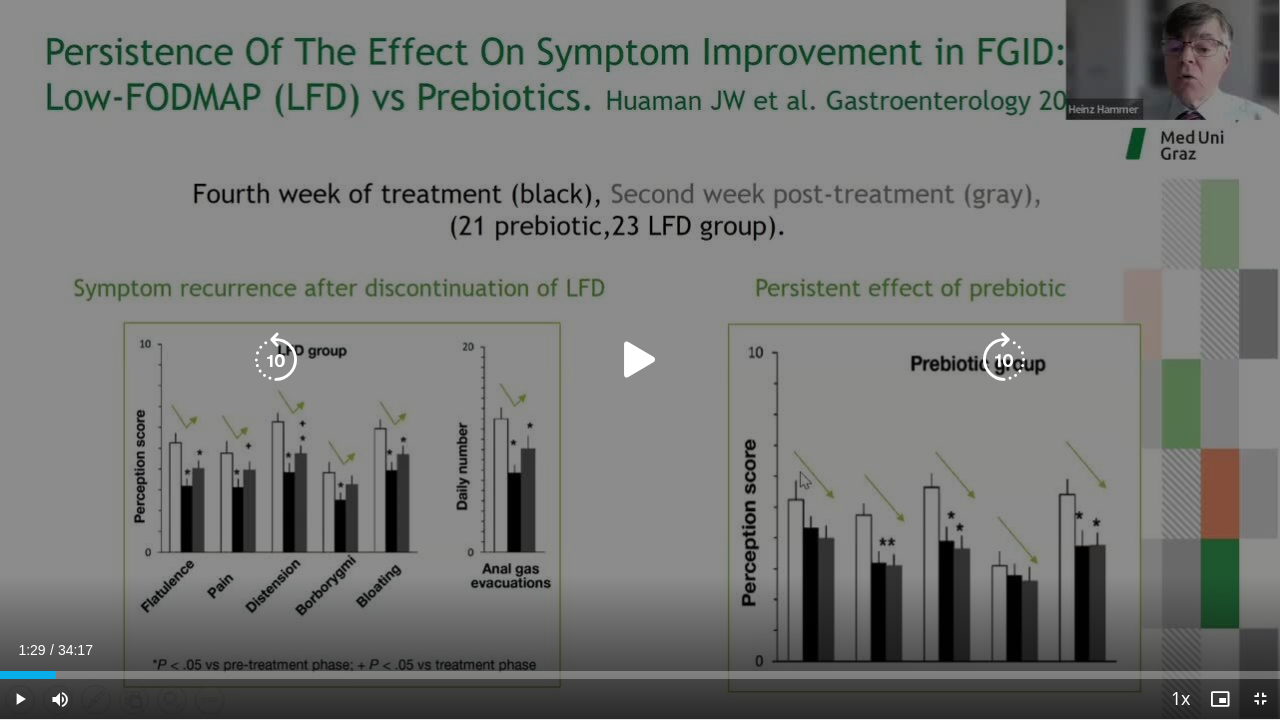 click at bounding box center (640, 360) 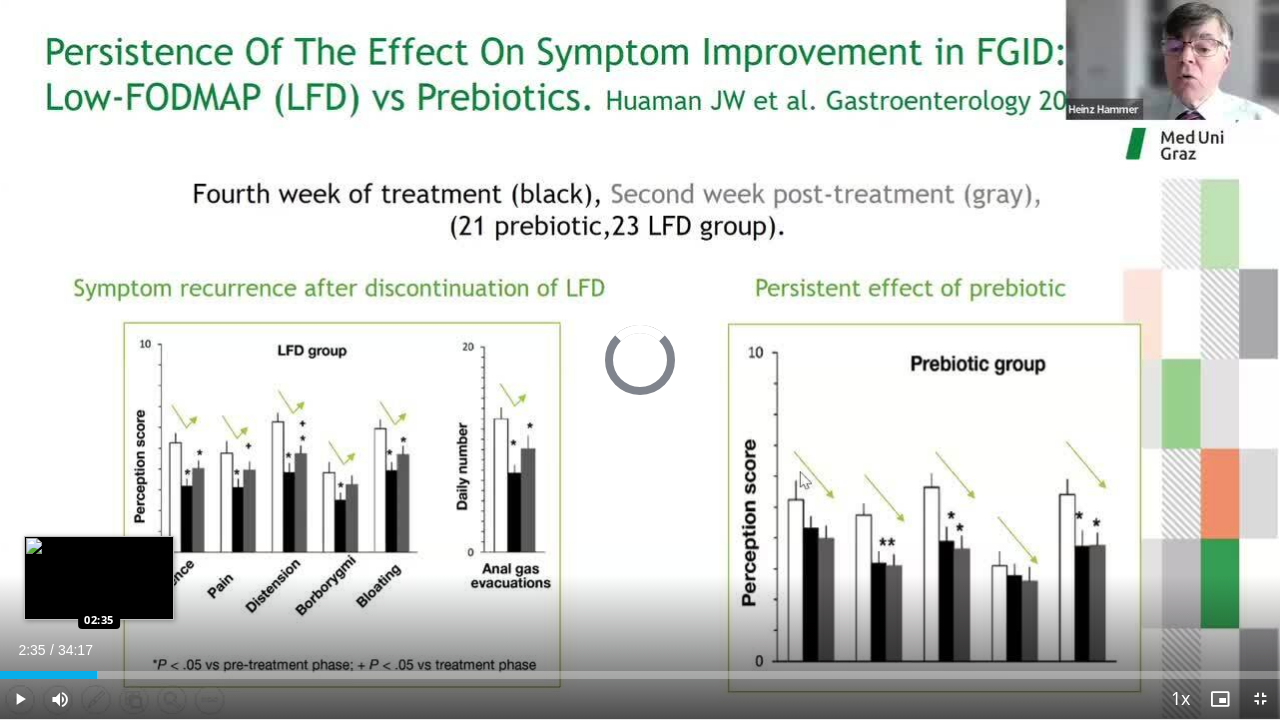 click on "Loaded :  4.34% 02:35 02:35" at bounding box center (640, 675) 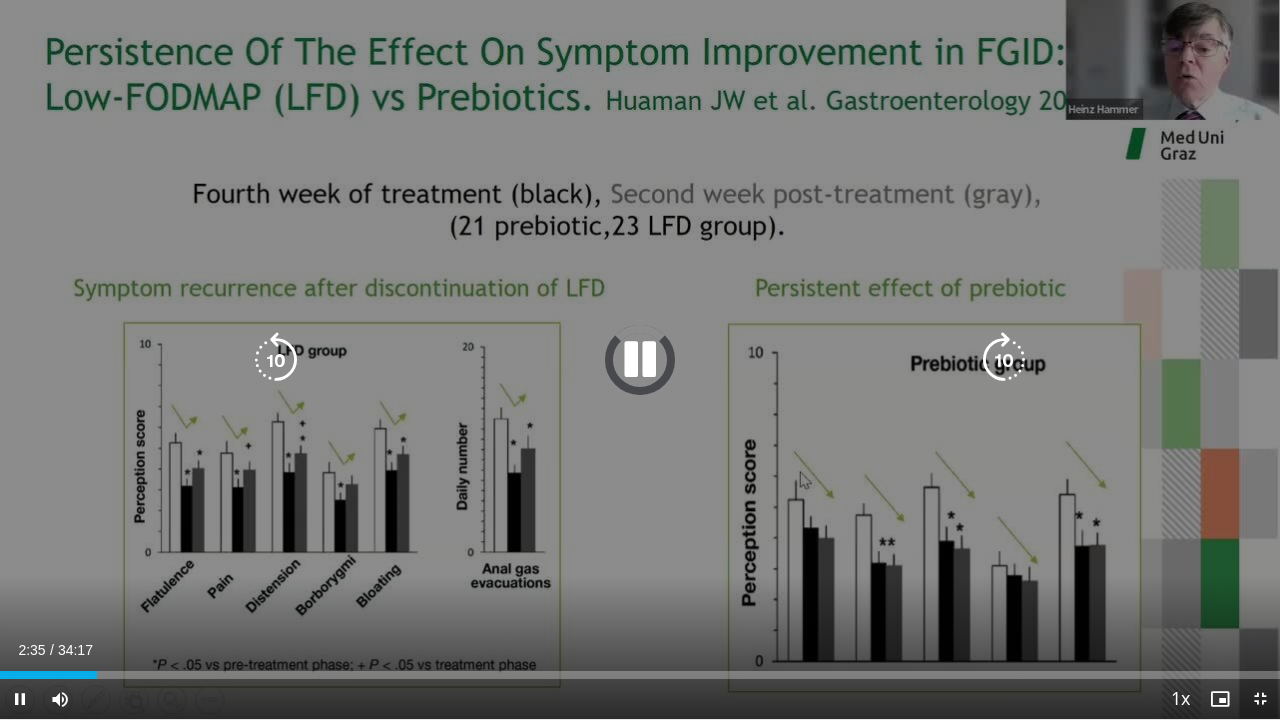 click at bounding box center [640, 360] 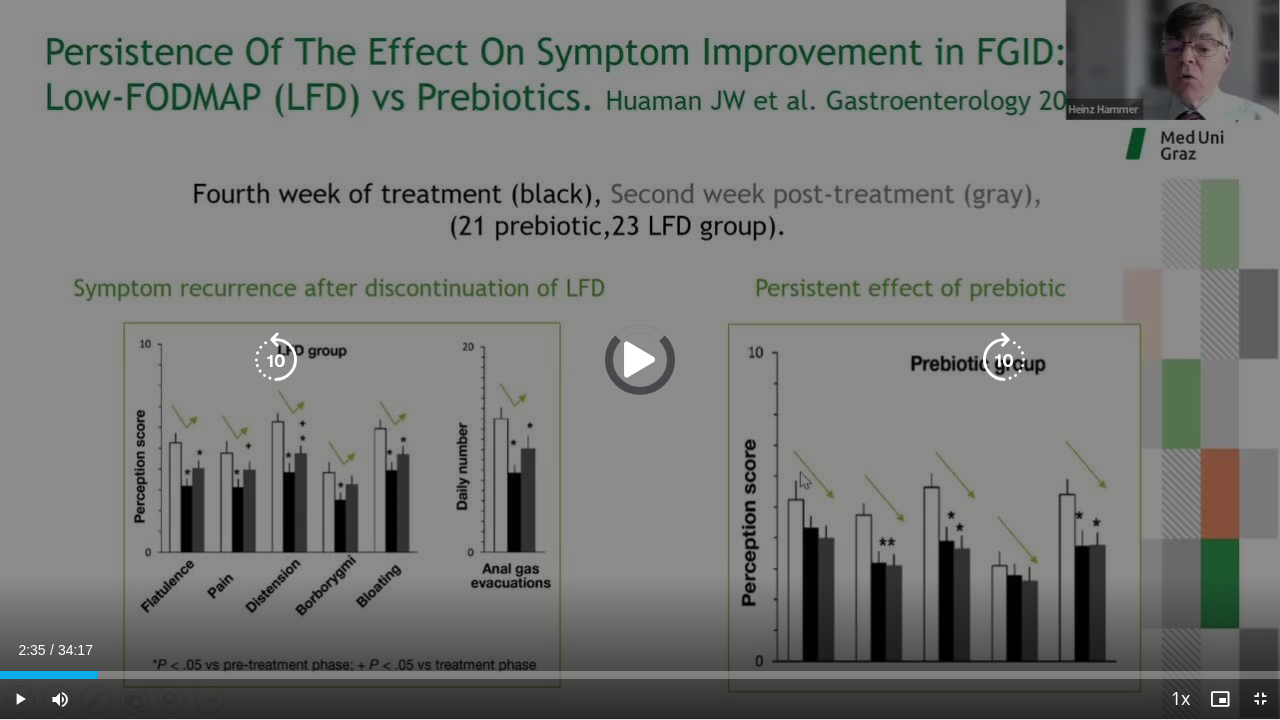click on "10 seconds
Tap to unmute" at bounding box center [640, 359] 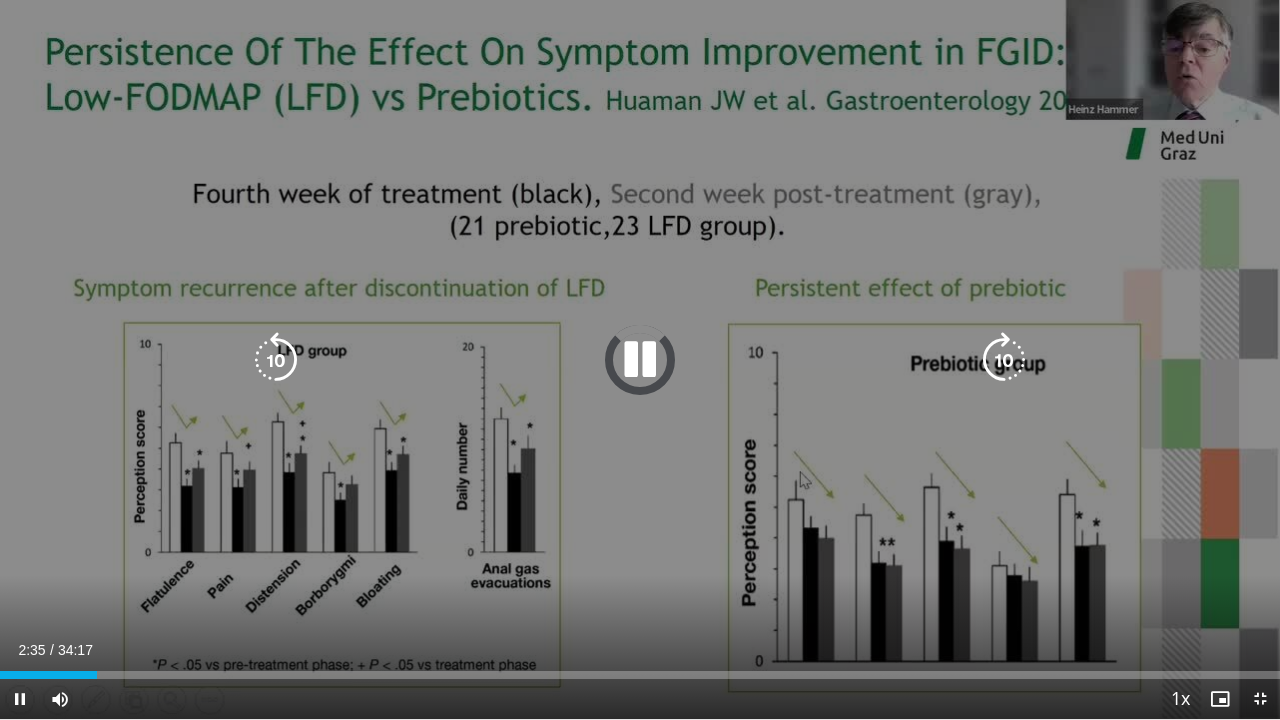 click on "10 seconds
Tap to unmute" at bounding box center (640, 359) 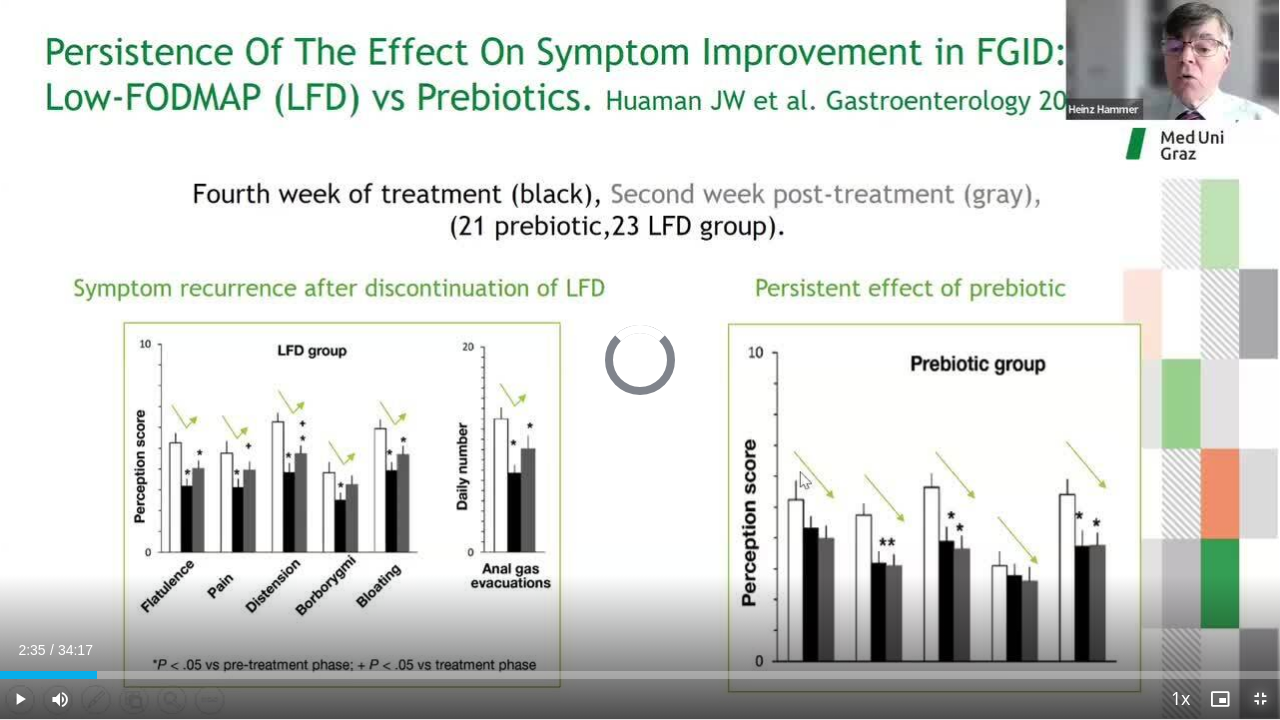 click at bounding box center [1260, 699] 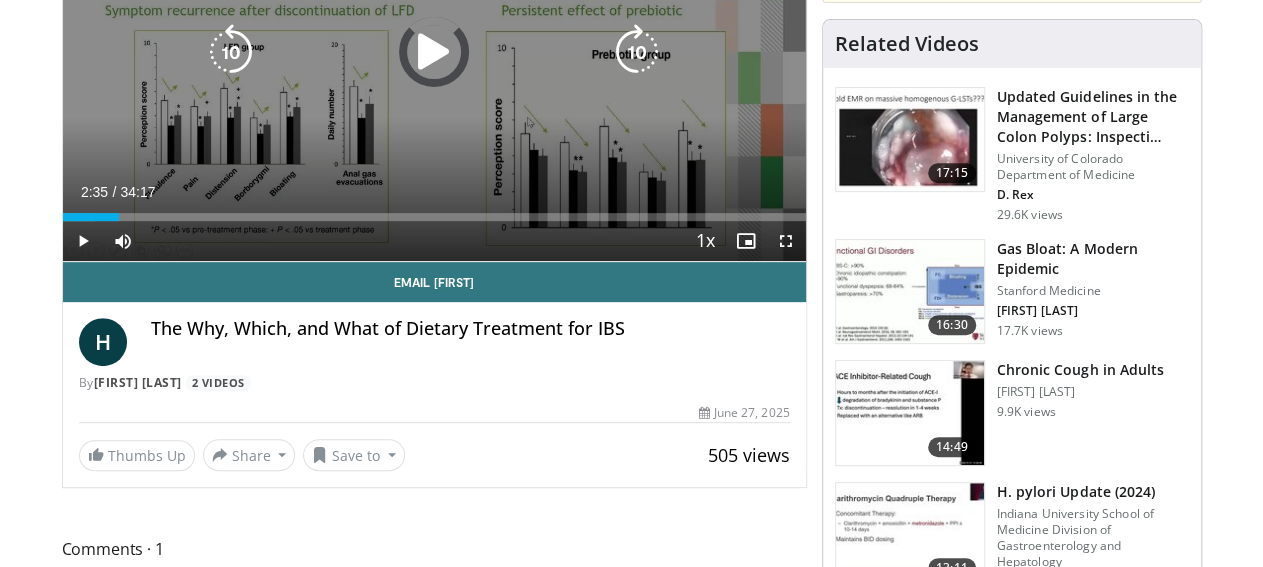 click at bounding box center (434, 52) 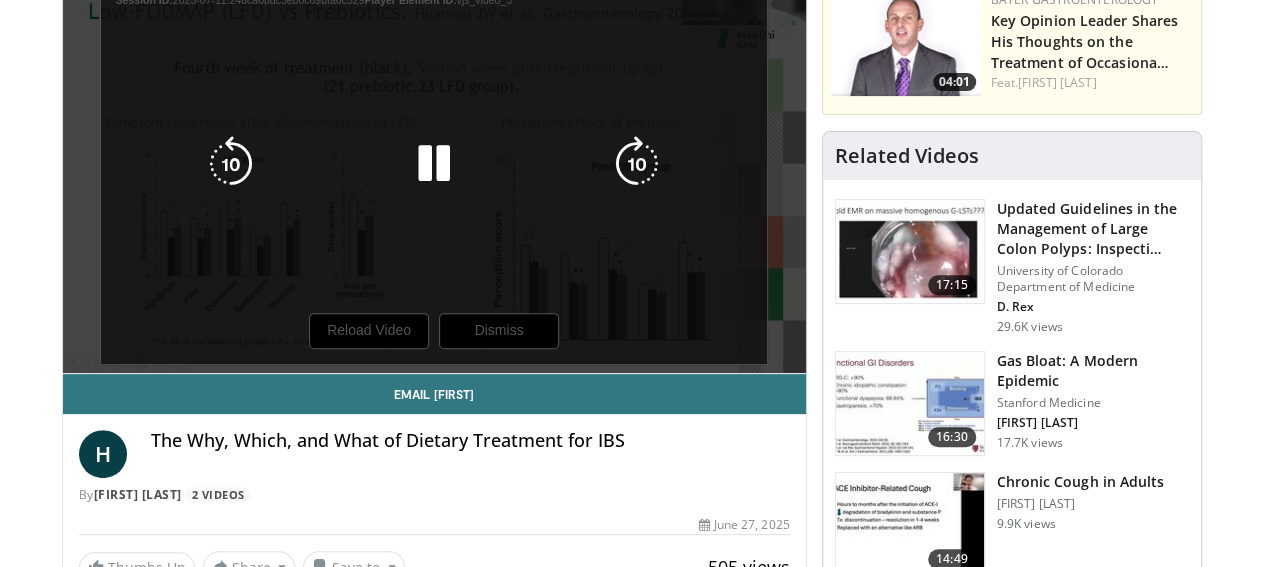 scroll, scrollTop: 208, scrollLeft: 0, axis: vertical 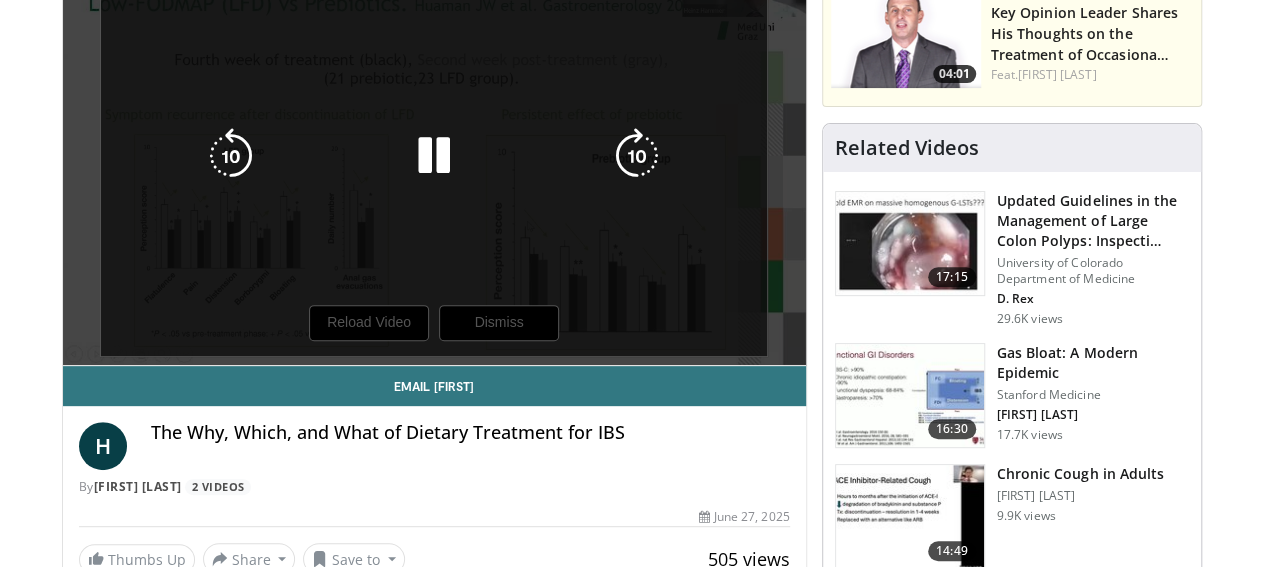 click on "10 seconds
Tap to unmute" at bounding box center (434, 156) 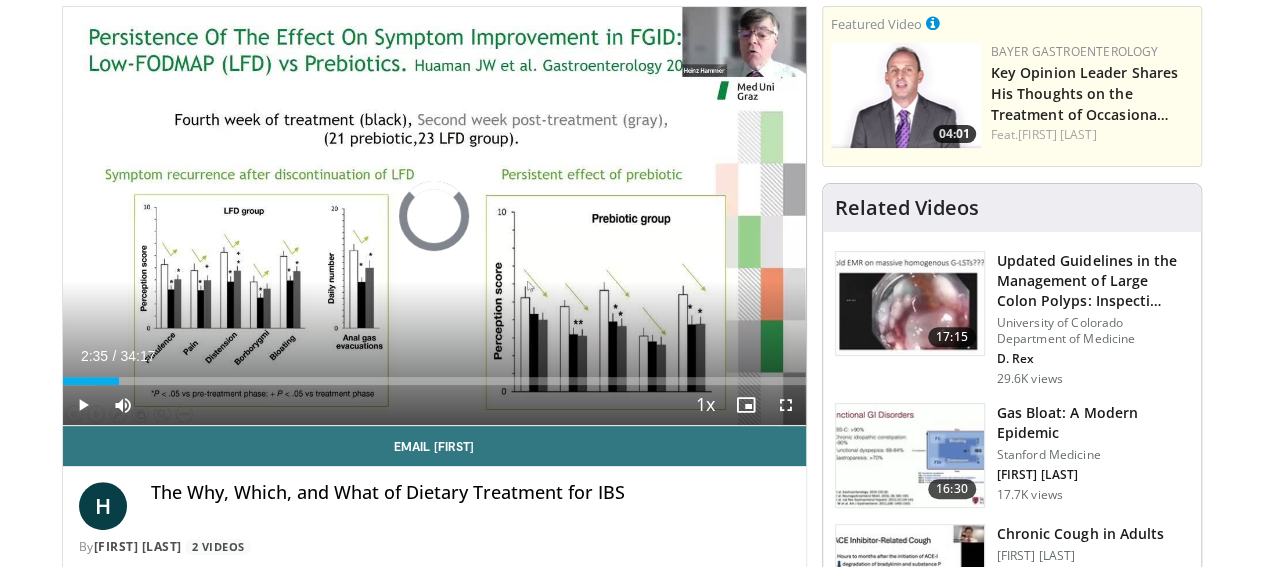 scroll, scrollTop: 0, scrollLeft: 0, axis: both 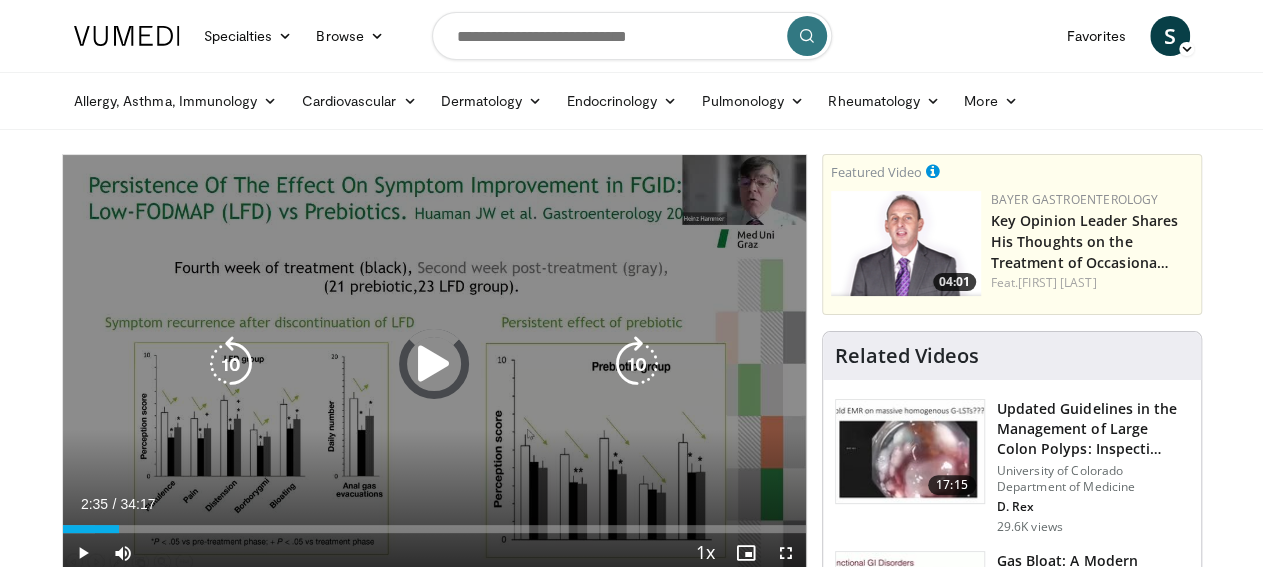 click at bounding box center [434, 364] 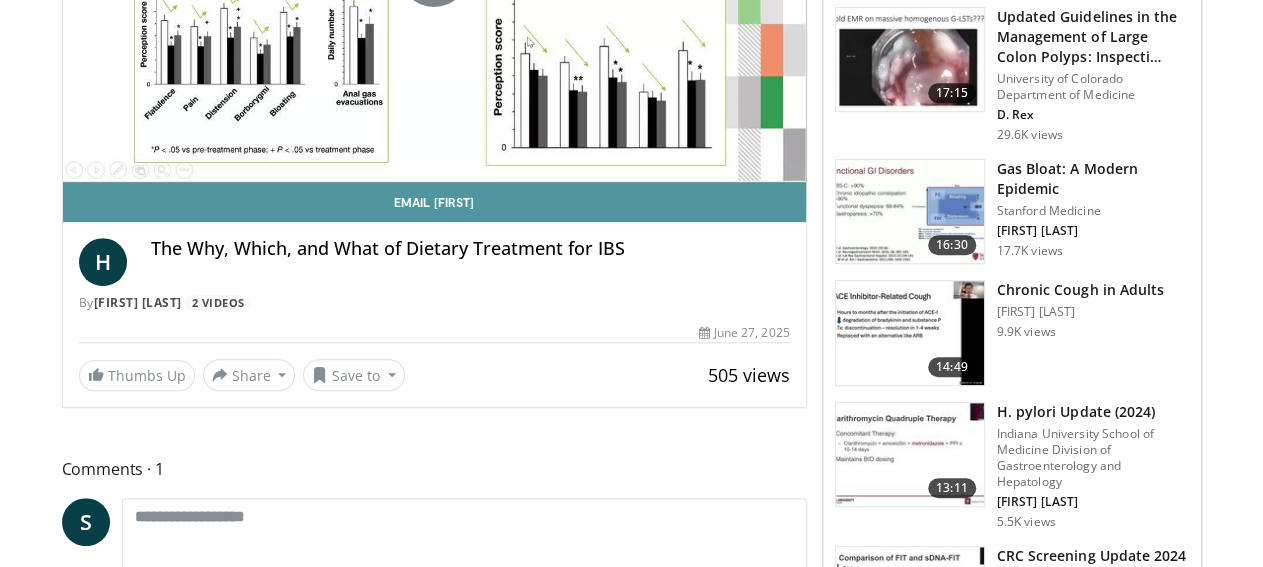 scroll, scrollTop: 416, scrollLeft: 0, axis: vertical 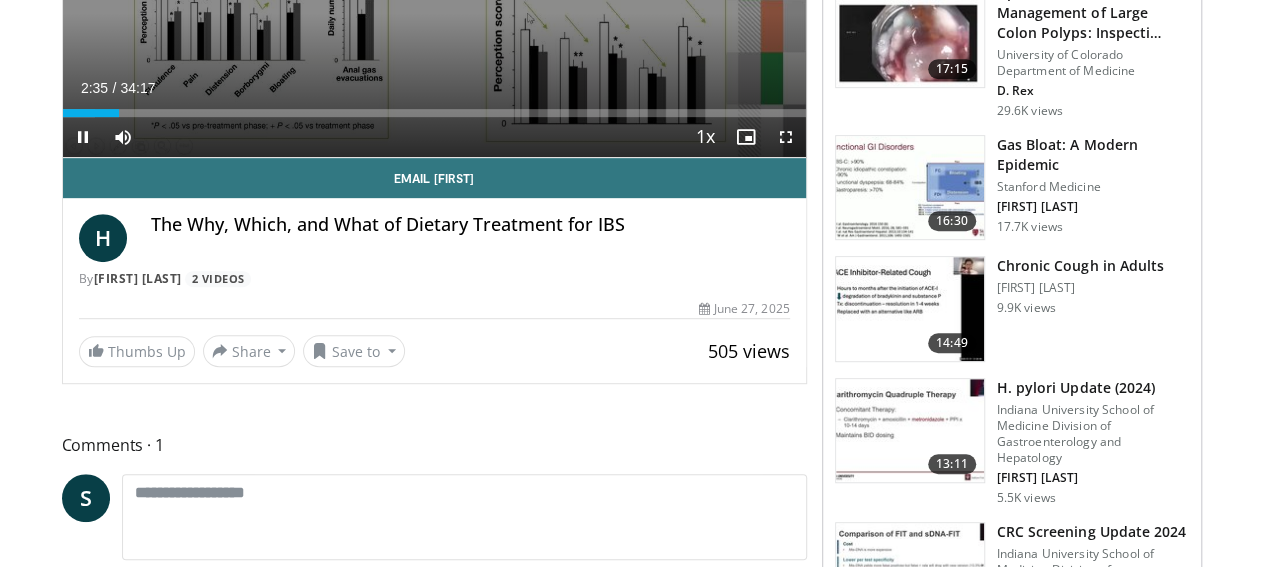 click on "10 seconds
Tap to unmute" at bounding box center (434, -52) 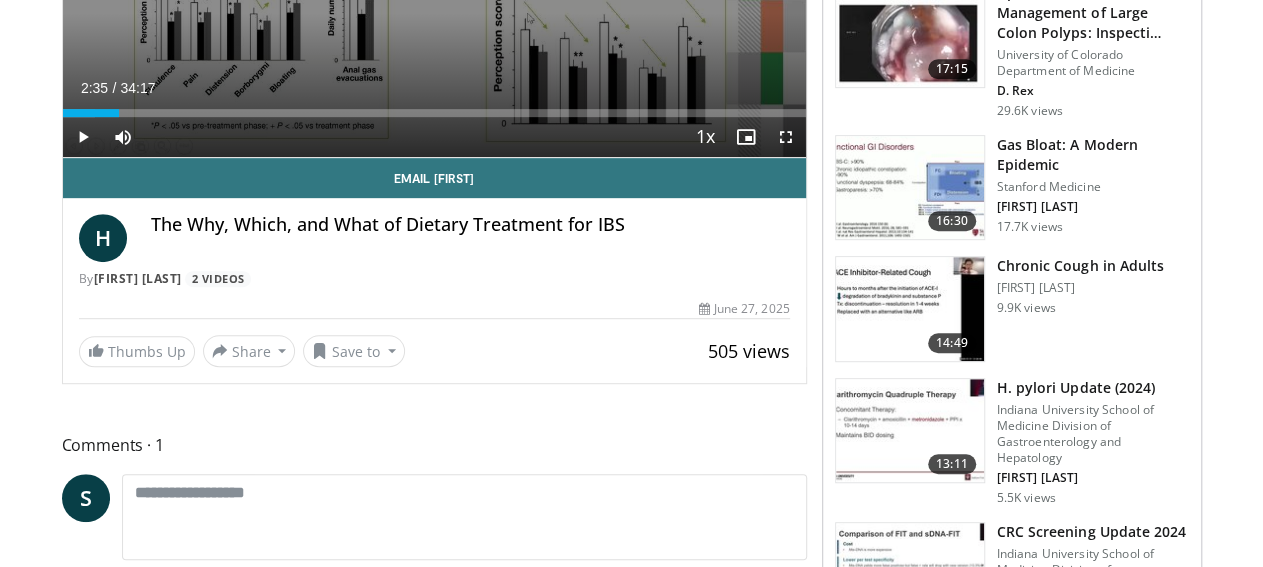 click on "10 seconds
Tap to unmute" at bounding box center [434, -52] 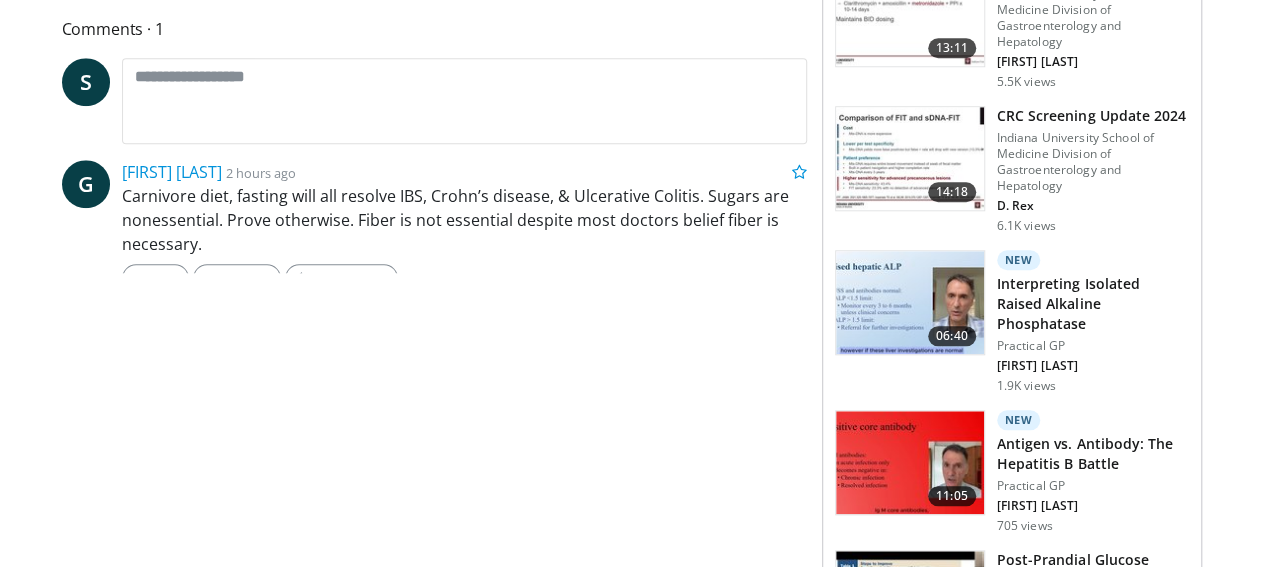 scroll, scrollTop: 0, scrollLeft: 0, axis: both 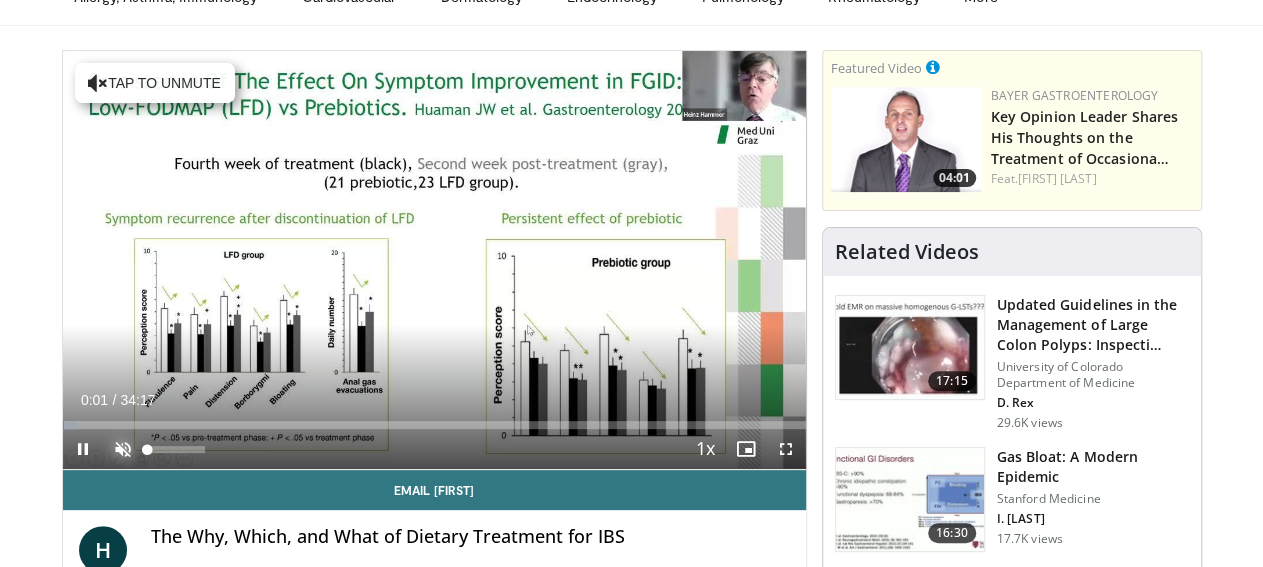 click at bounding box center (123, 449) 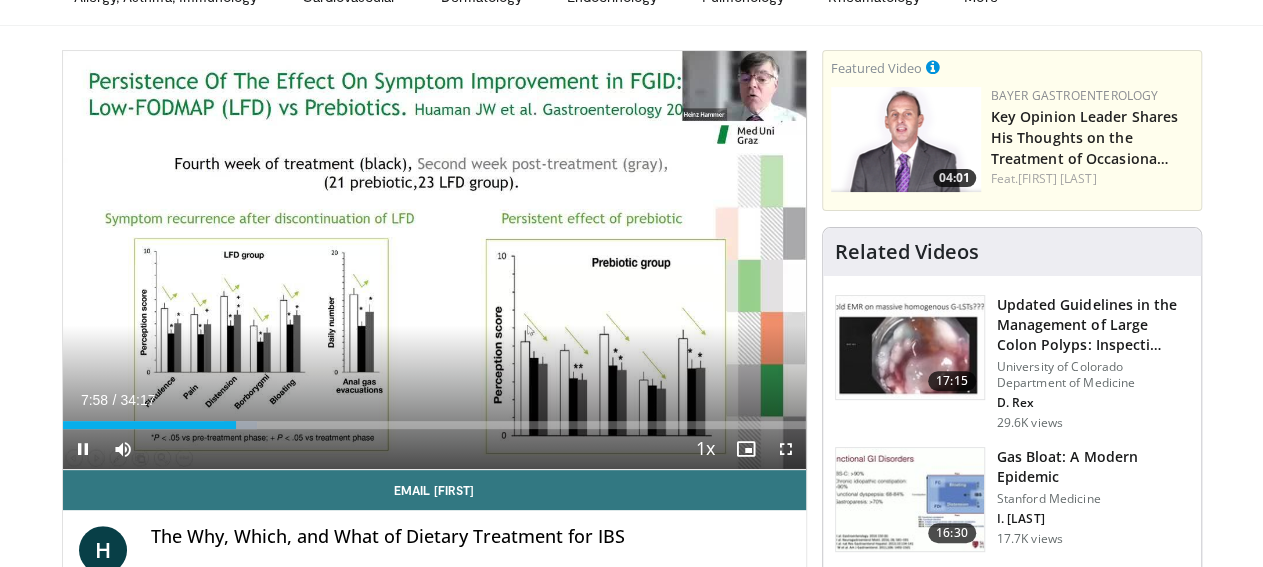 click on "10 seconds
Tap to unmute" at bounding box center (434, 260) 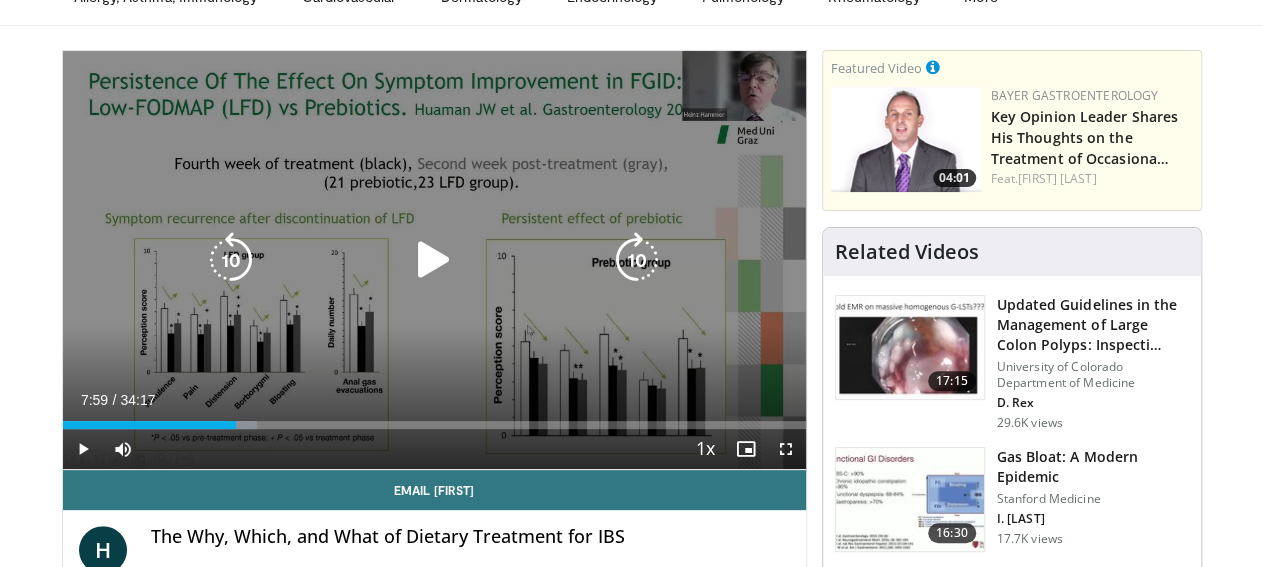 click at bounding box center (434, 260) 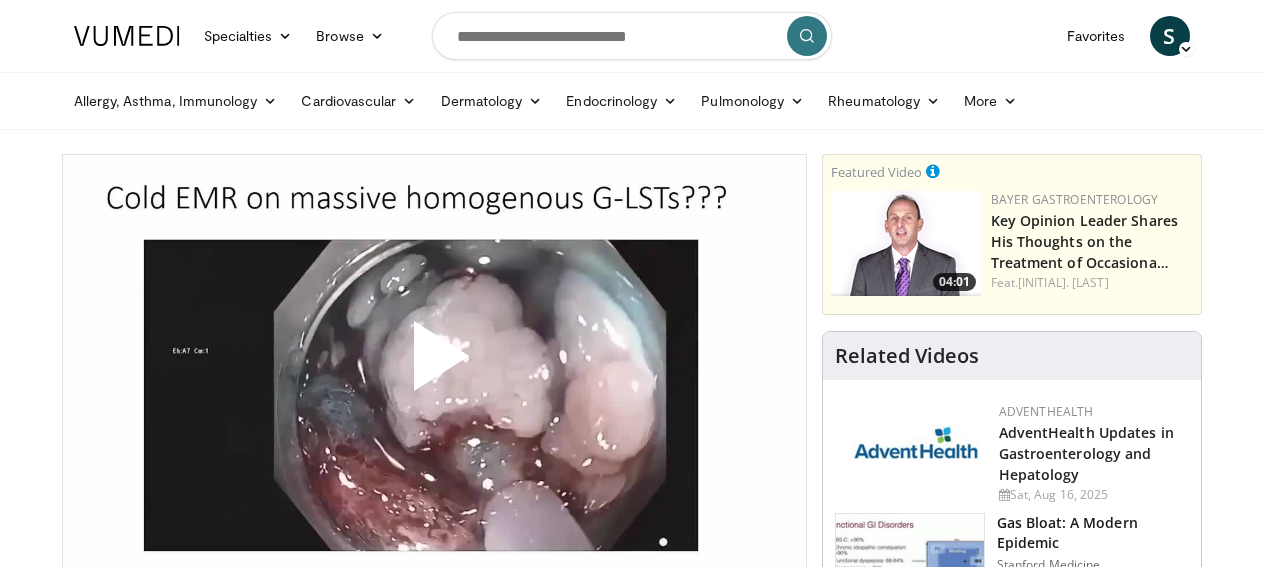 scroll, scrollTop: 0, scrollLeft: 0, axis: both 